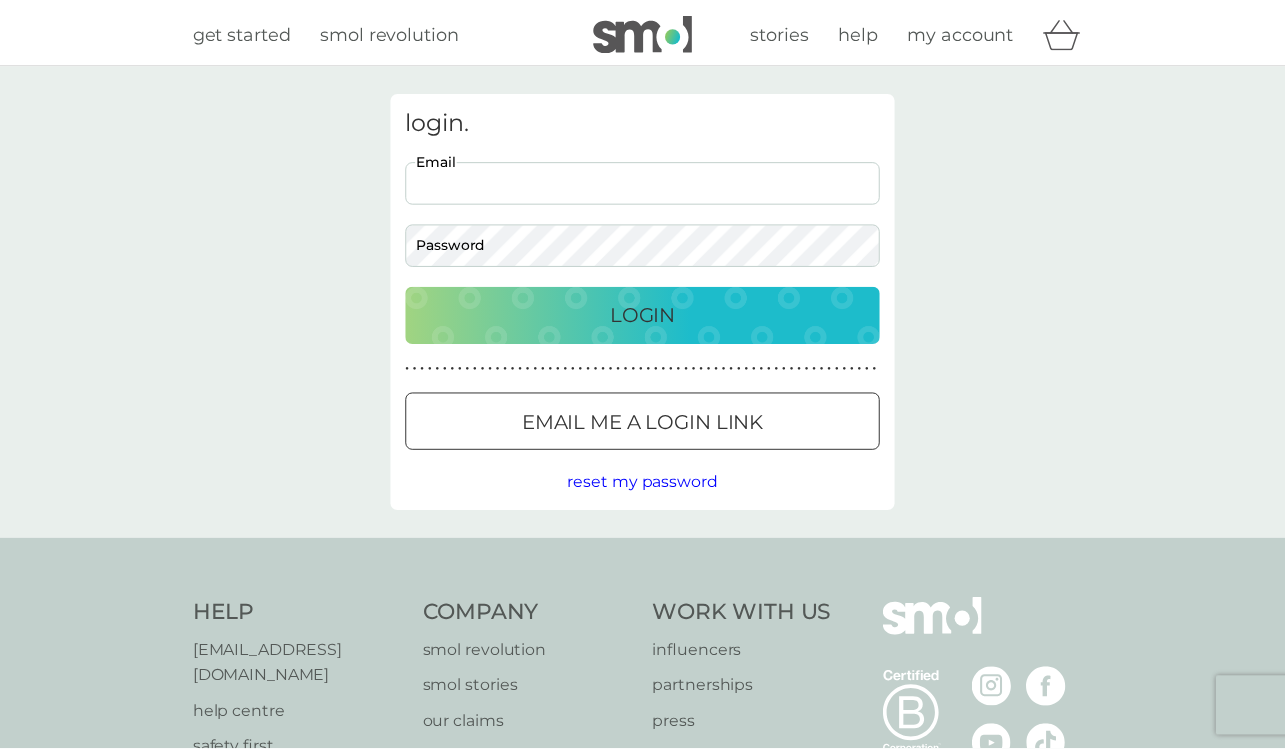 scroll, scrollTop: 0, scrollLeft: 0, axis: both 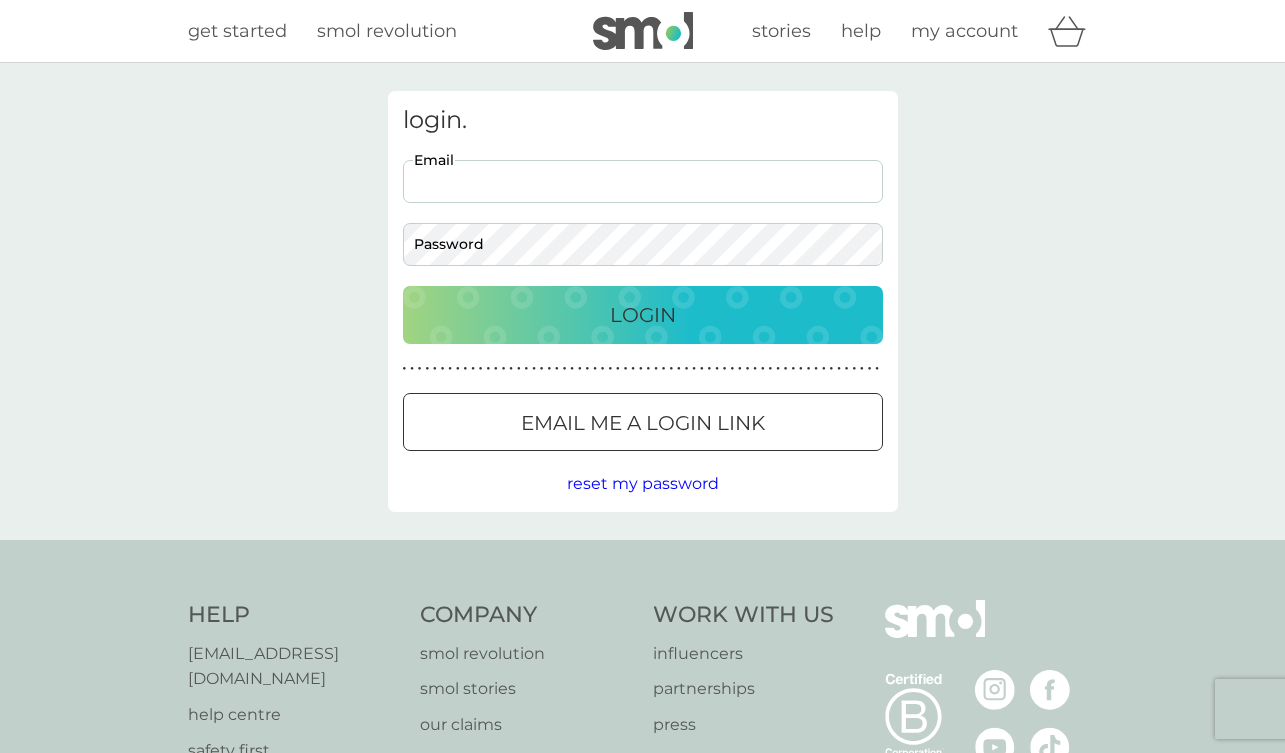 type on "[EMAIL_ADDRESS][DOMAIN_NAME]" 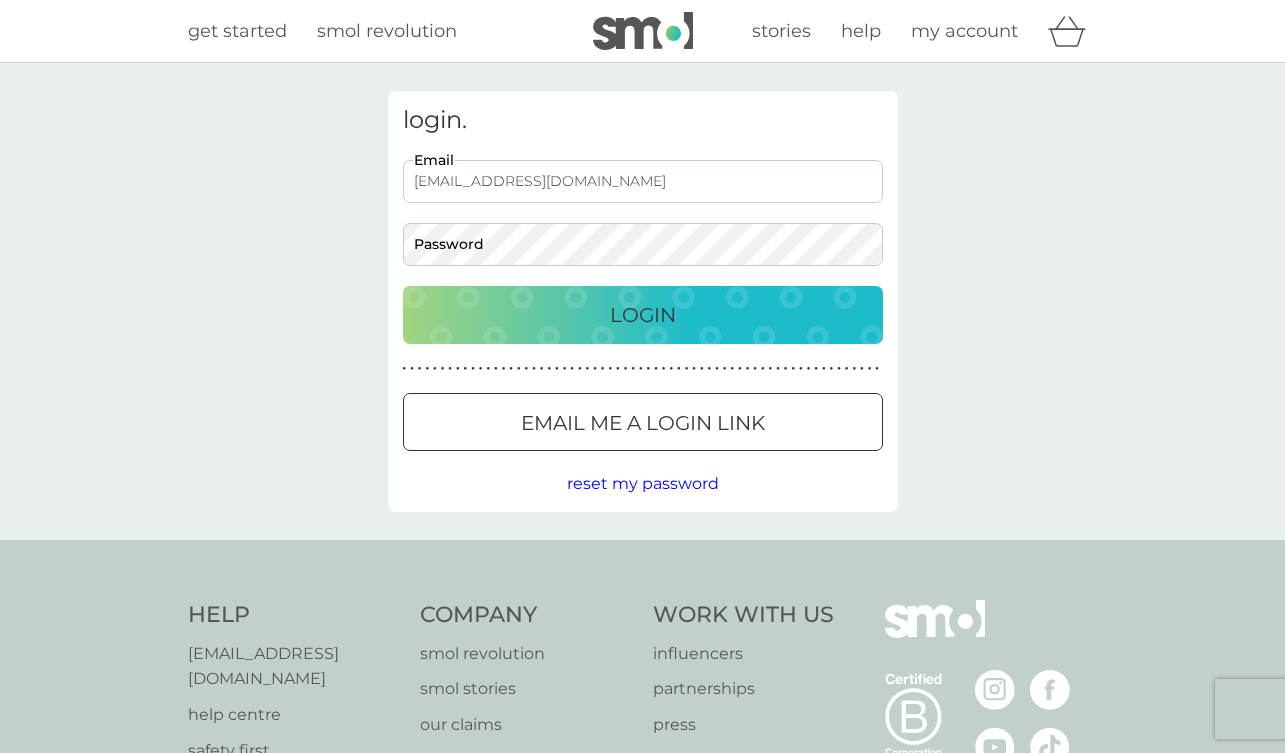 click on "Login" at bounding box center (643, 315) 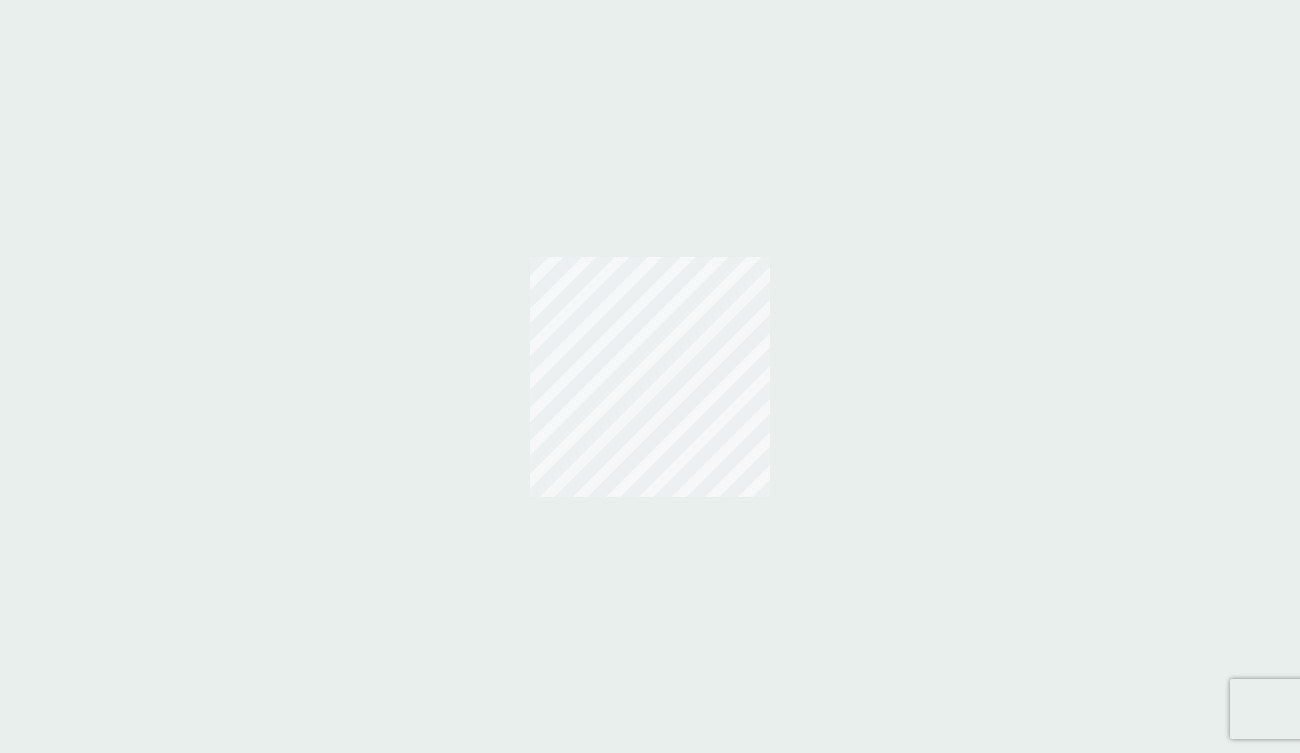 scroll, scrollTop: 0, scrollLeft: 0, axis: both 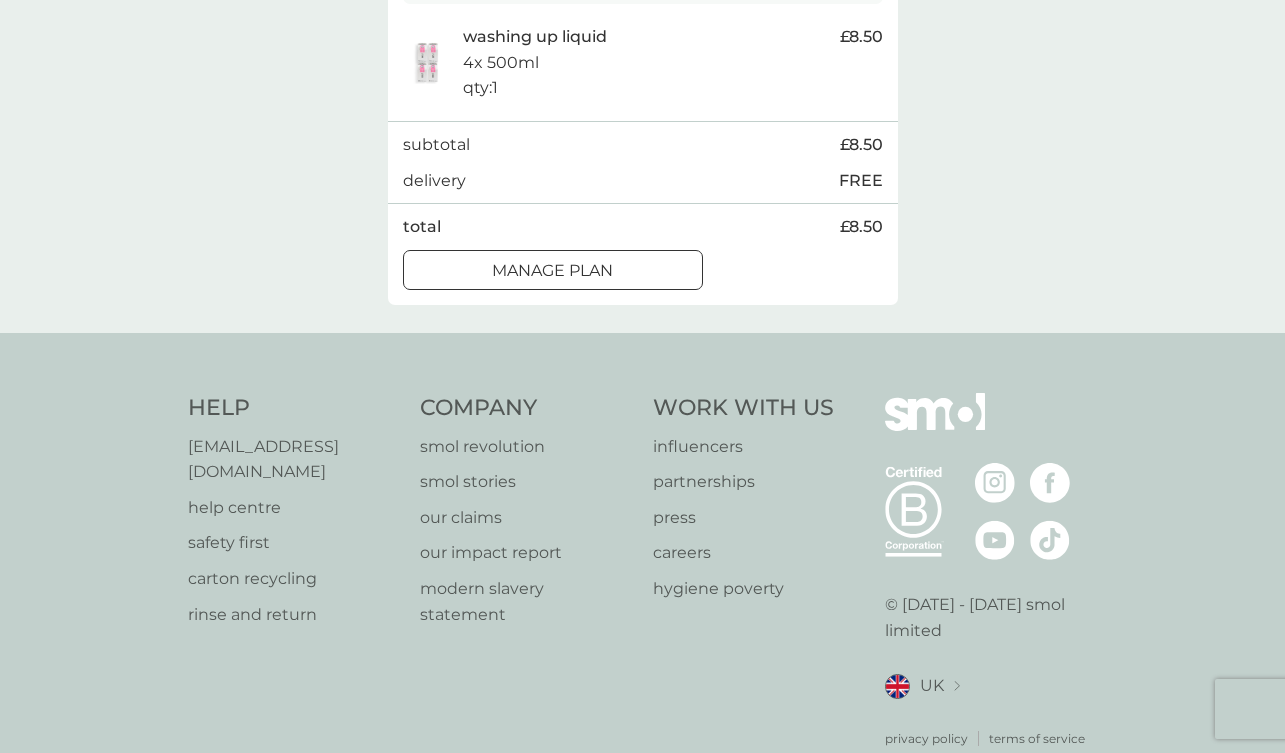 click on "Manage plan" at bounding box center (552, 271) 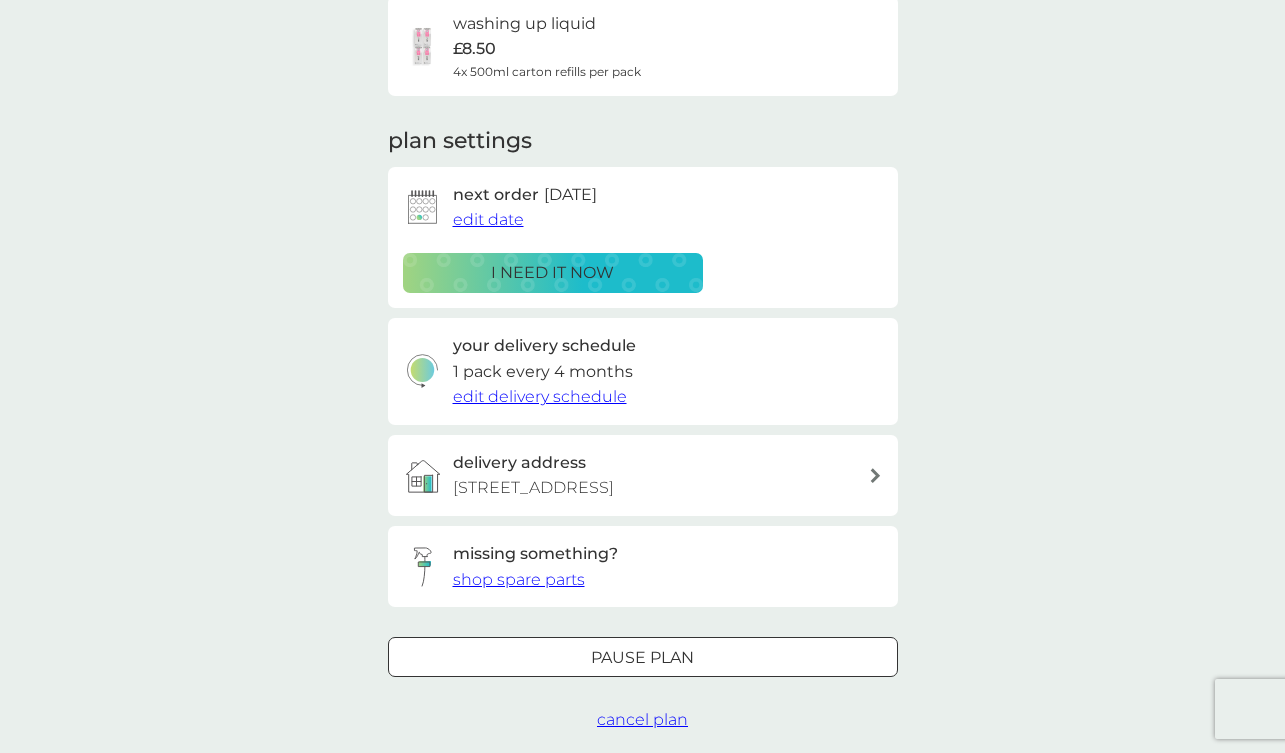 scroll, scrollTop: 180, scrollLeft: 0, axis: vertical 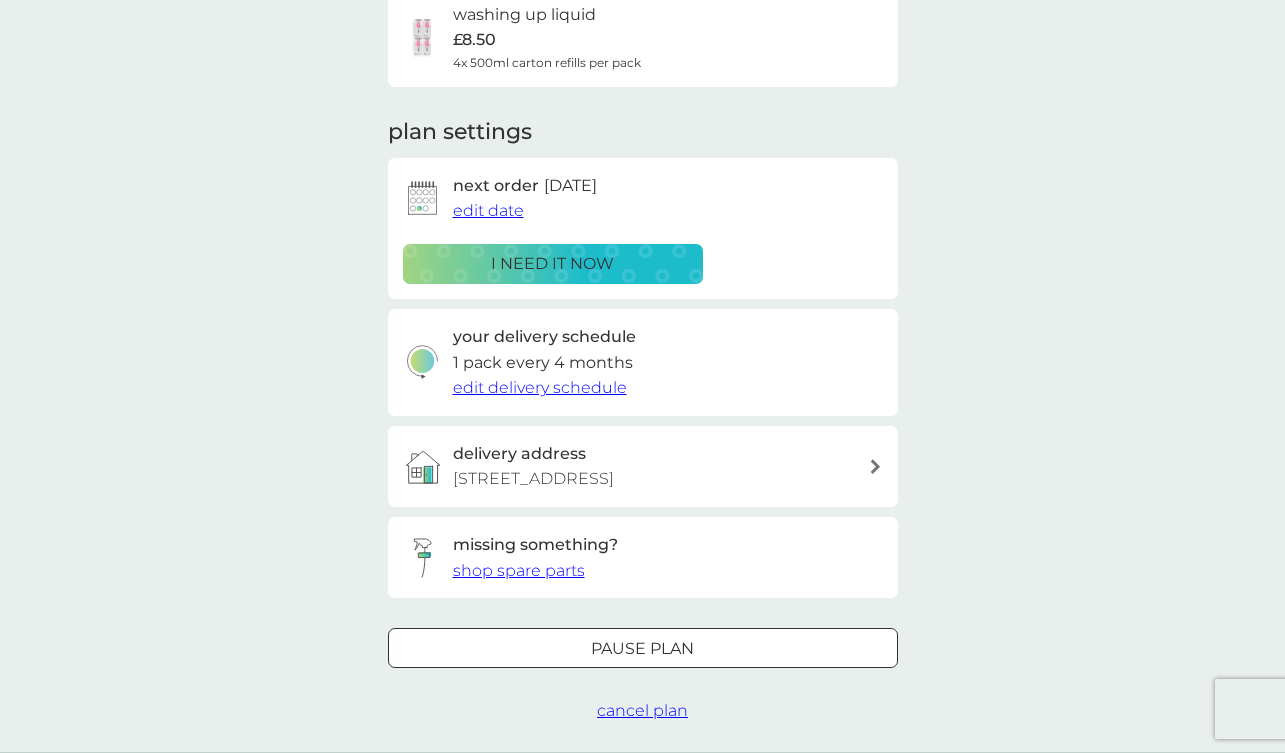 click on "edit delivery schedule" at bounding box center (540, 387) 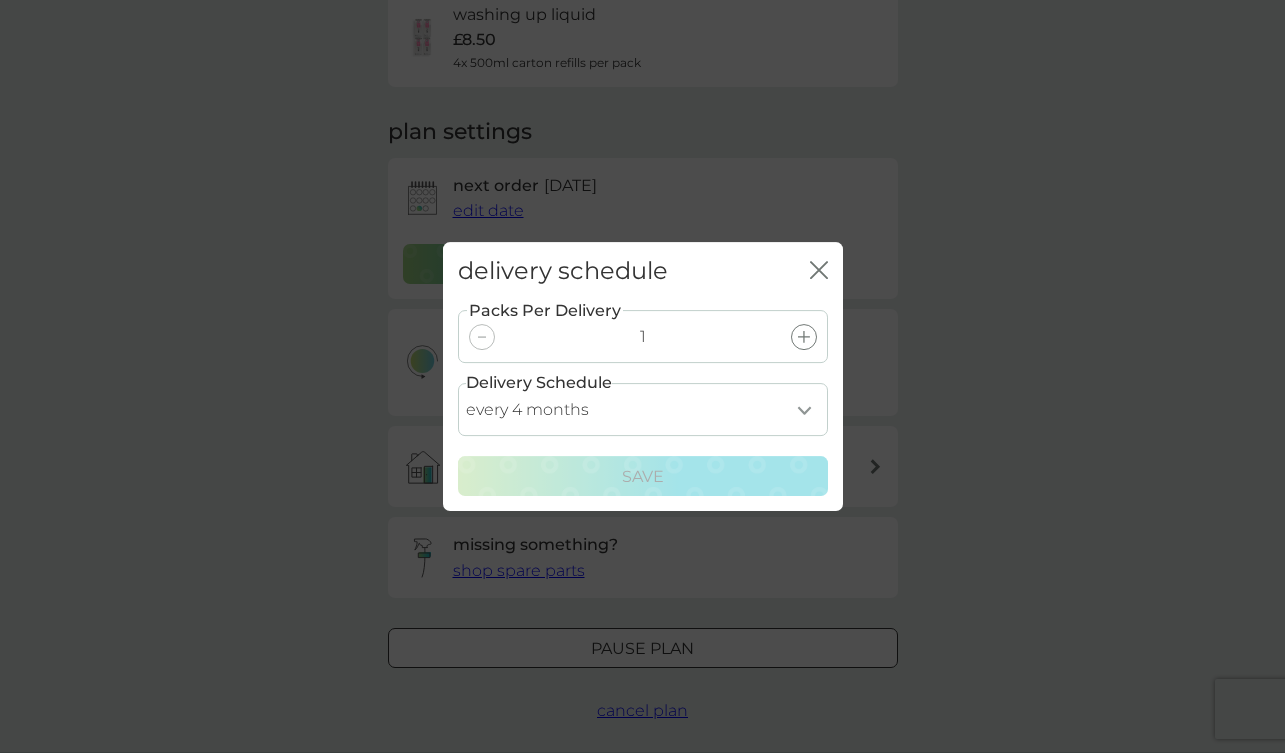 click on "close" 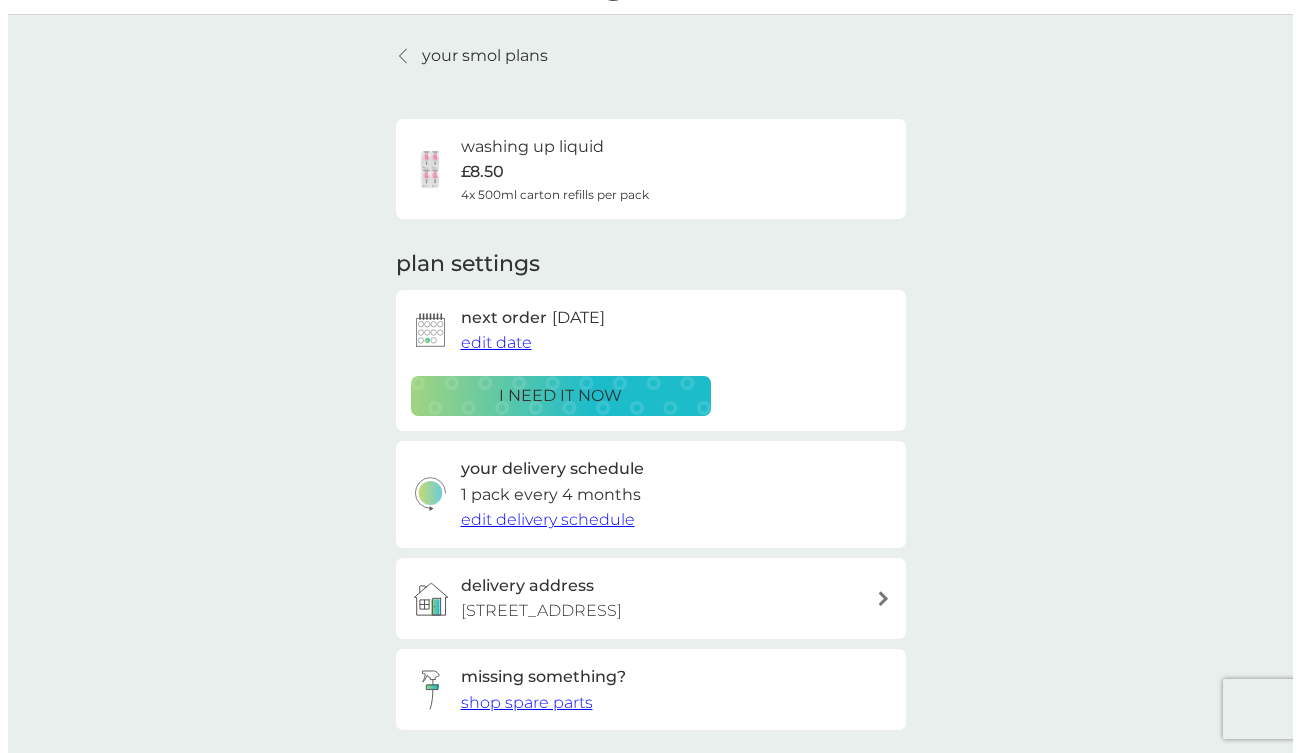 scroll, scrollTop: 0, scrollLeft: 0, axis: both 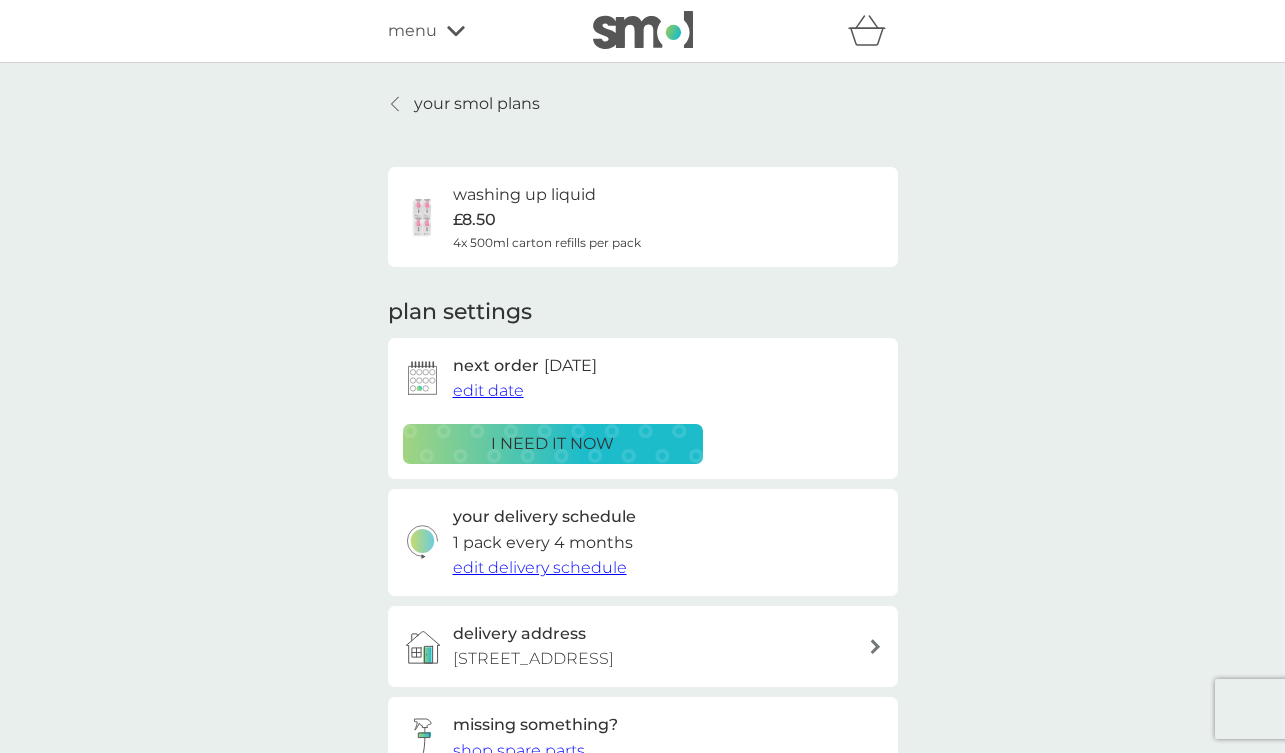 click on "edit date" at bounding box center (488, 390) 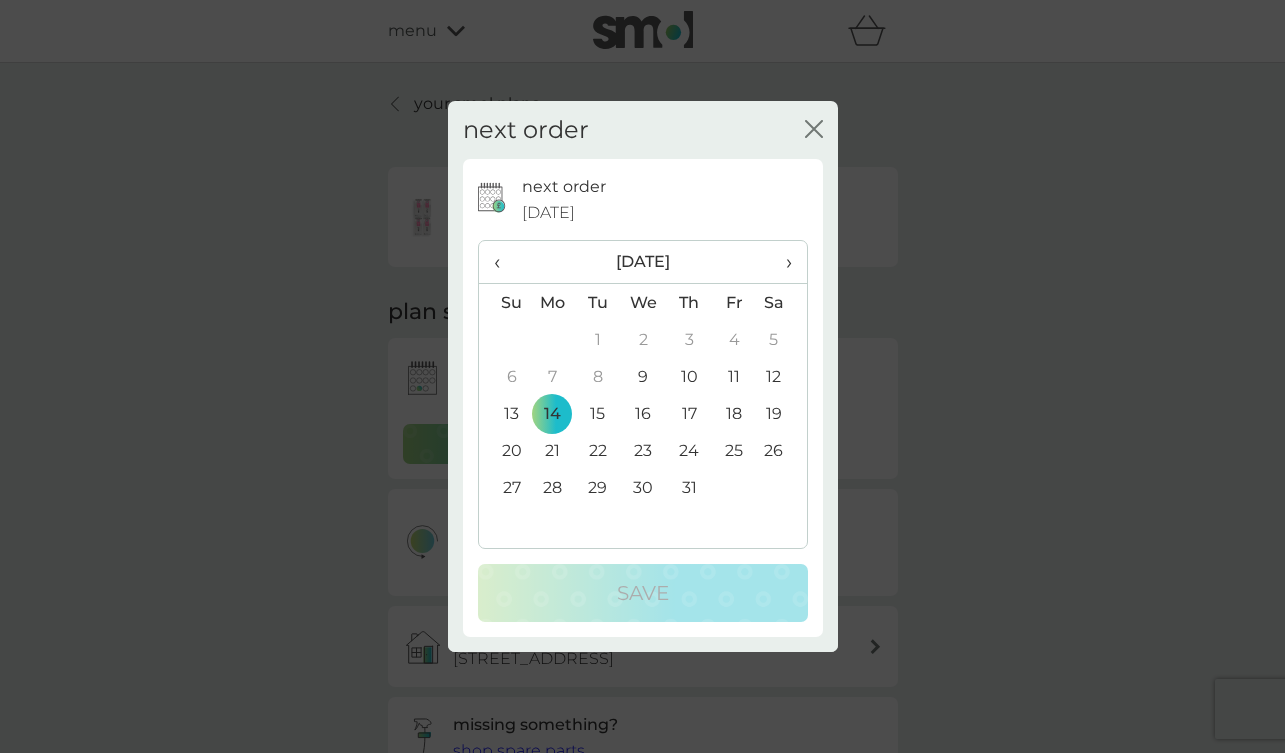 click on "›" at bounding box center [781, 262] 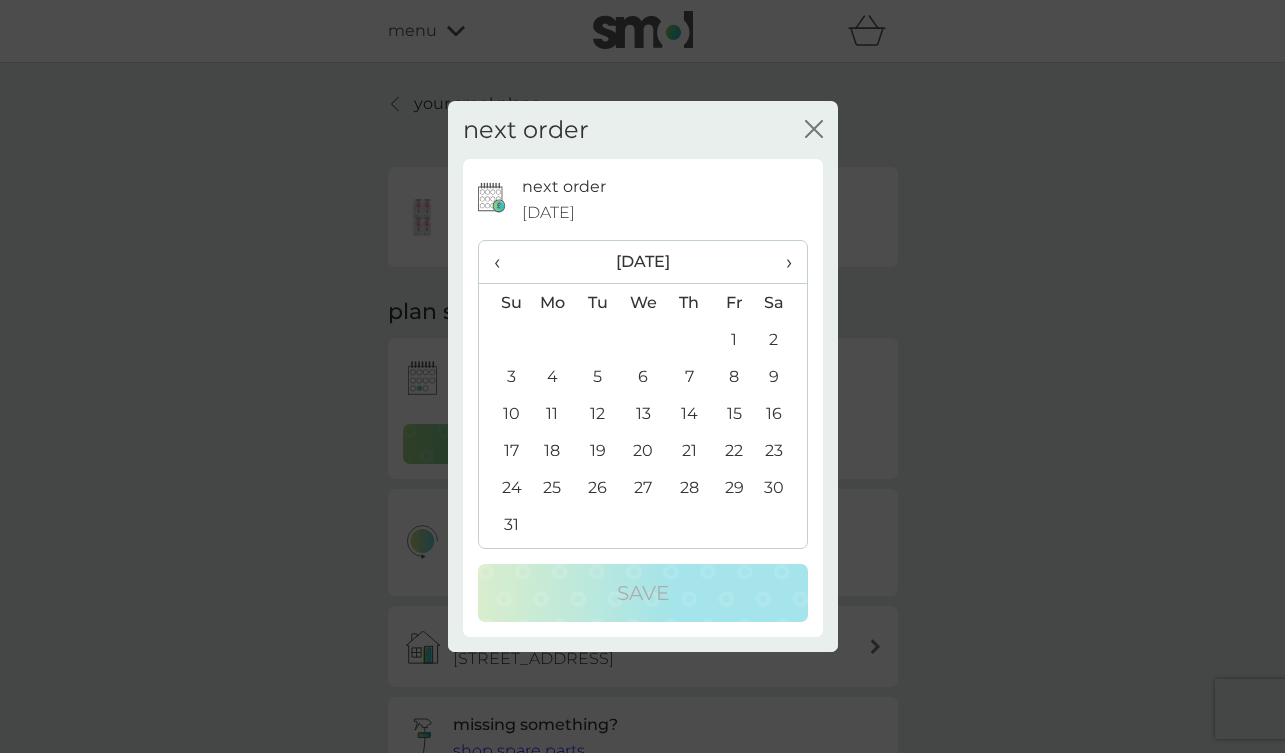 click on "14" at bounding box center (688, 413) 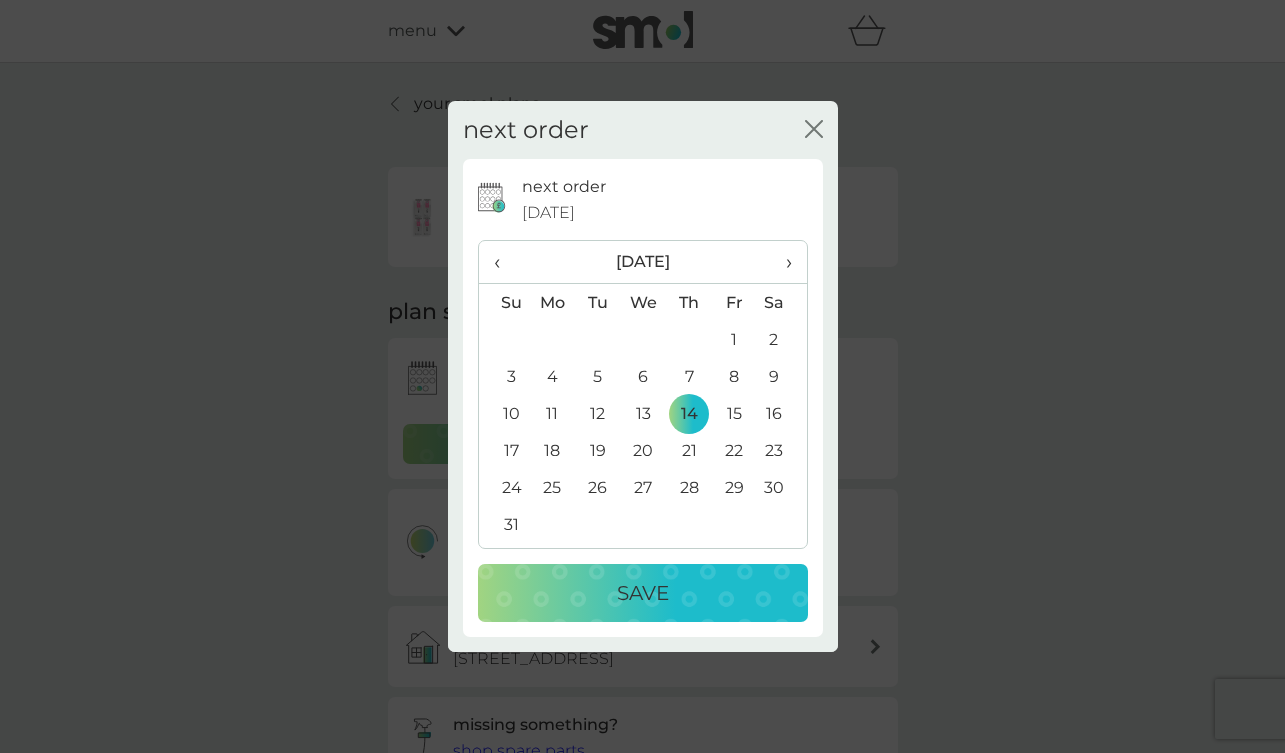 click on "Save" at bounding box center (643, 593) 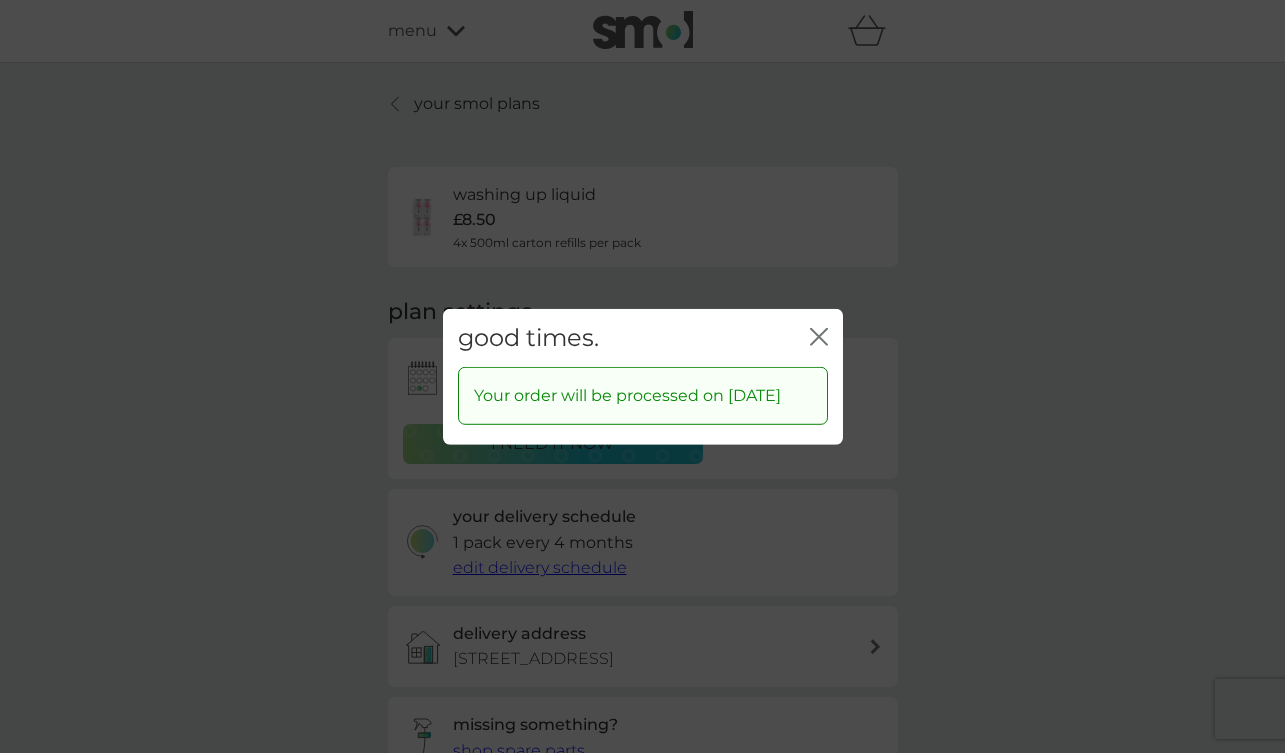 click on "close" 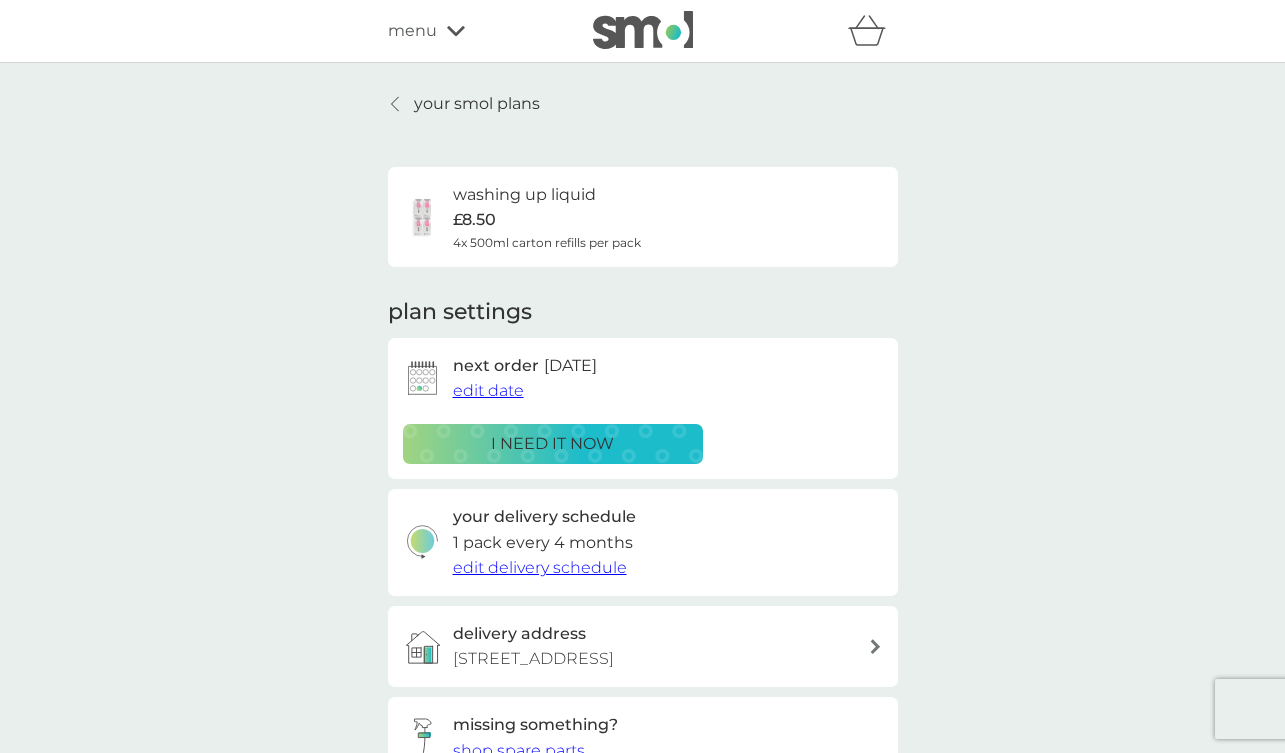 click on "menu" at bounding box center (412, 31) 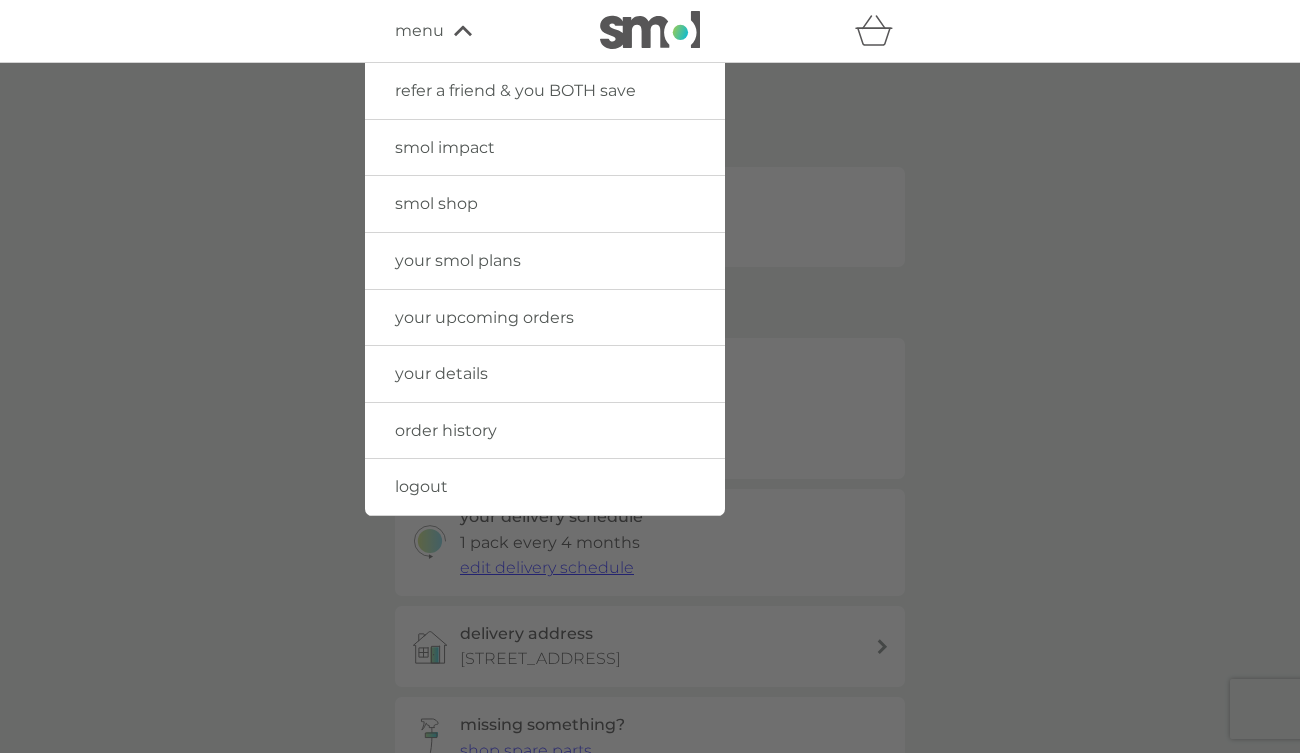 click on "logout" at bounding box center [421, 486] 